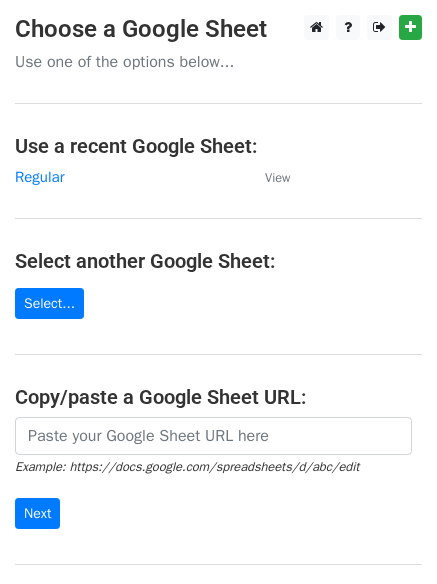 scroll, scrollTop: 0, scrollLeft: 0, axis: both 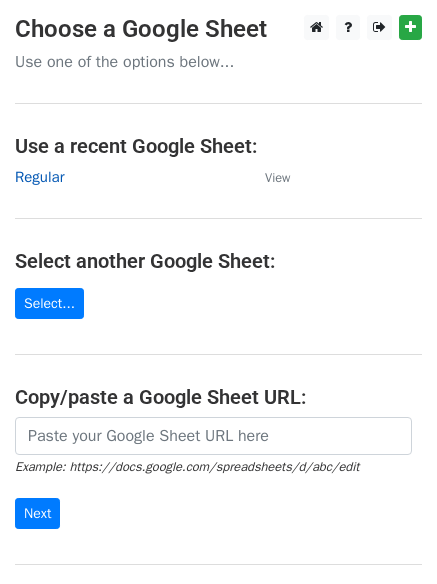 click on "Regular" at bounding box center (39, 177) 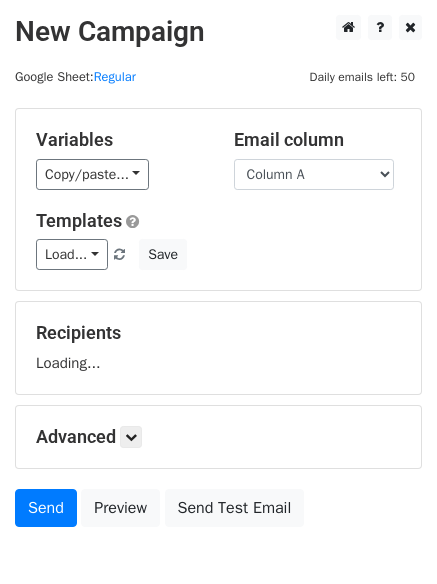 scroll, scrollTop: 0, scrollLeft: 0, axis: both 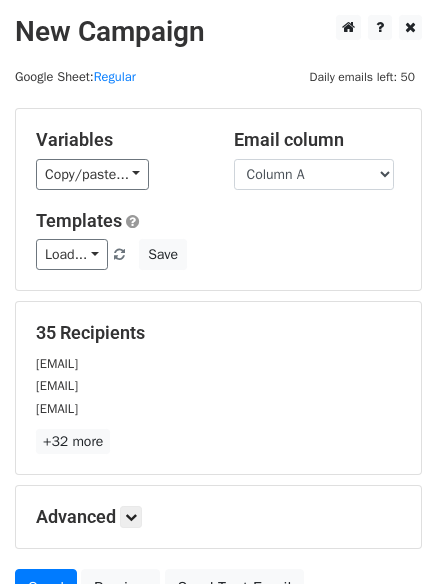 click on "Variables
Copy/paste...
{{Column A}}
{{Column B}}
{{Column C}}
Email column
Column A
Column B
Column C
Templates
Load...
No templates saved
Save" at bounding box center [218, 199] 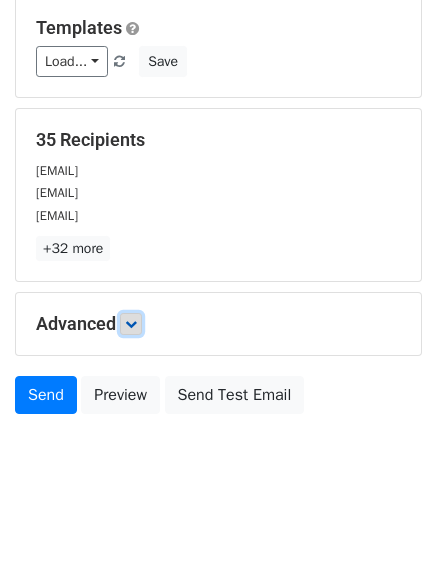 click at bounding box center [131, 324] 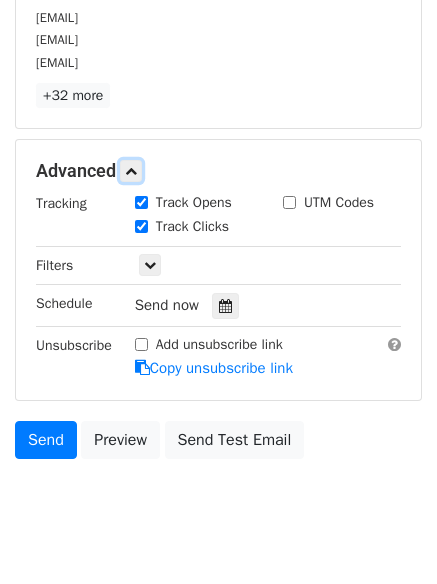 scroll, scrollTop: 352, scrollLeft: 0, axis: vertical 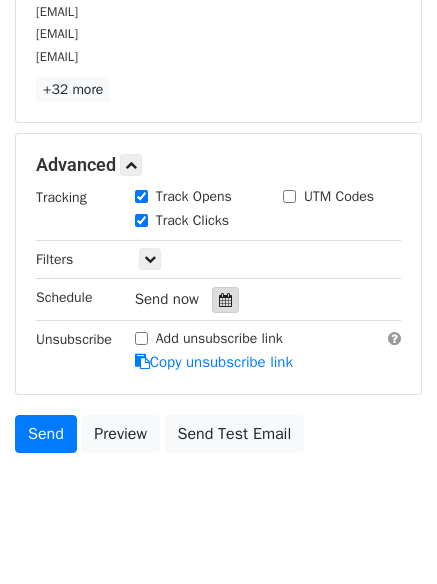 click at bounding box center [225, 300] 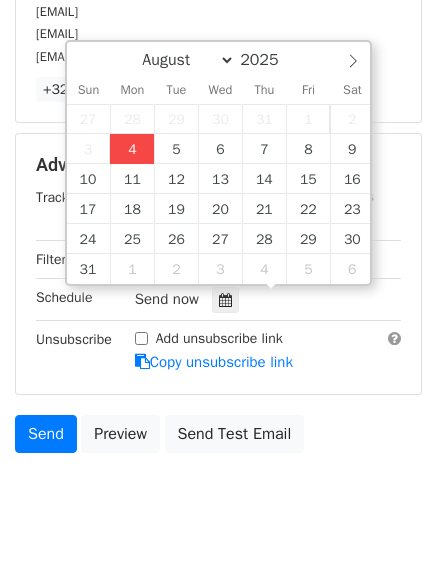 type on "2025-08-04 16:10" 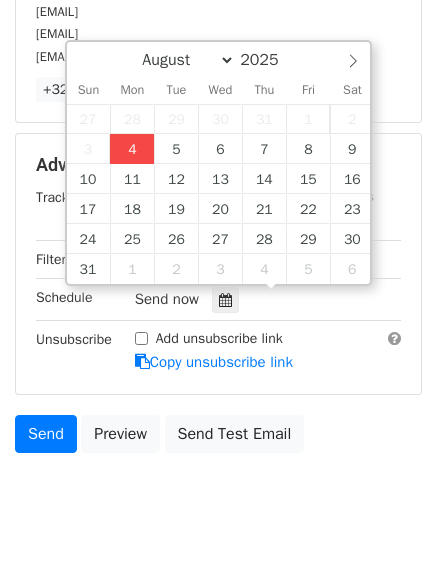 type on "04" 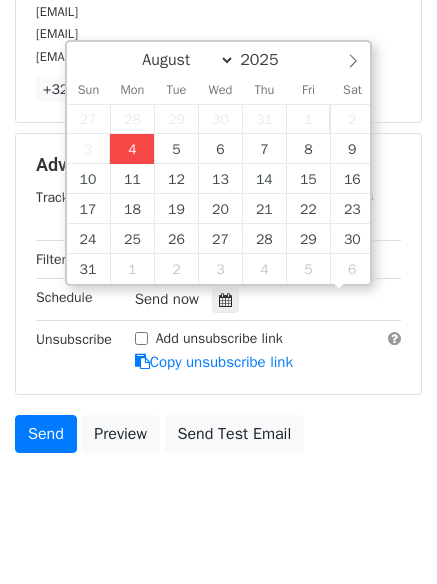scroll, scrollTop: 1, scrollLeft: 0, axis: vertical 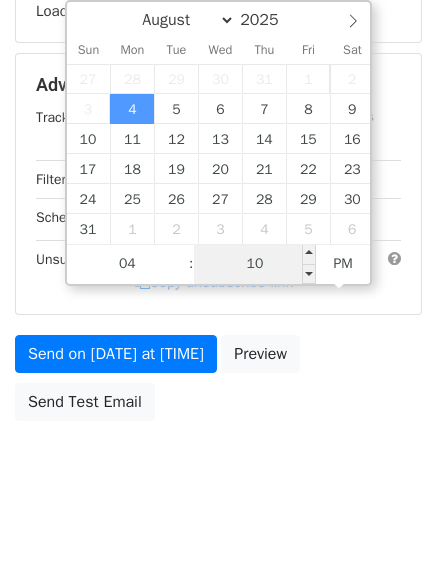 click on "10" at bounding box center (255, 264) 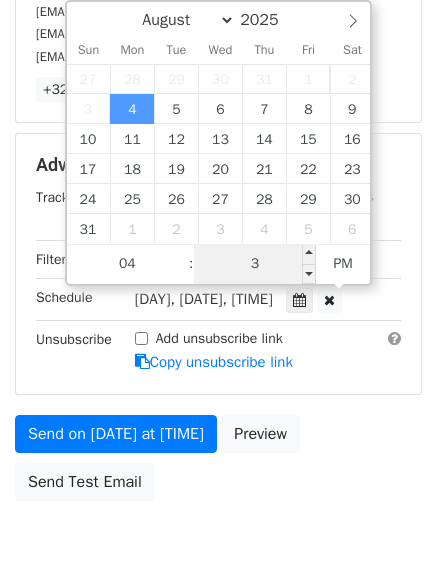 type on "33" 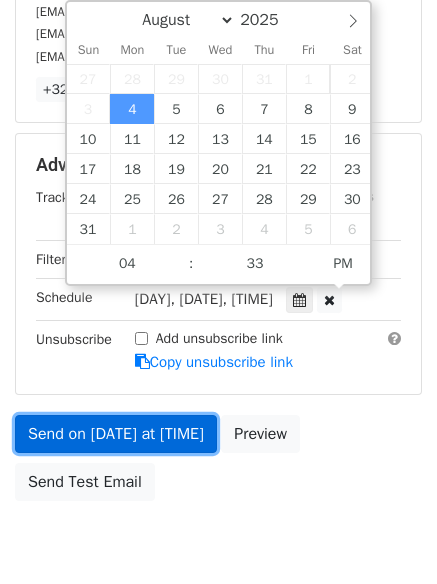 type on "2025-08-04 16:33" 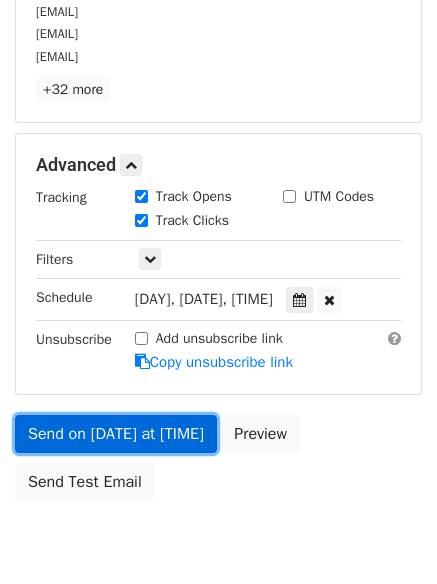 click on "Send on Aug 4 at 4:10pm" at bounding box center [116, 434] 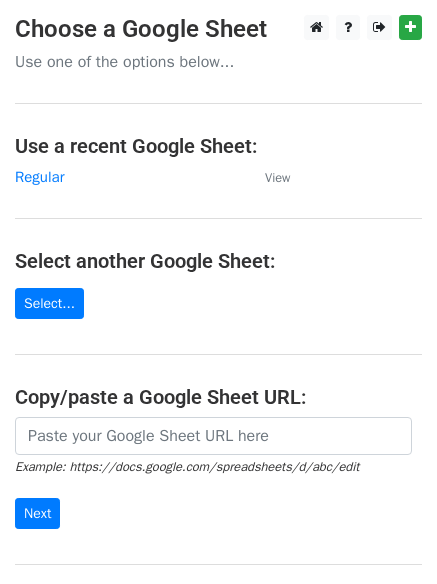 scroll, scrollTop: 0, scrollLeft: 0, axis: both 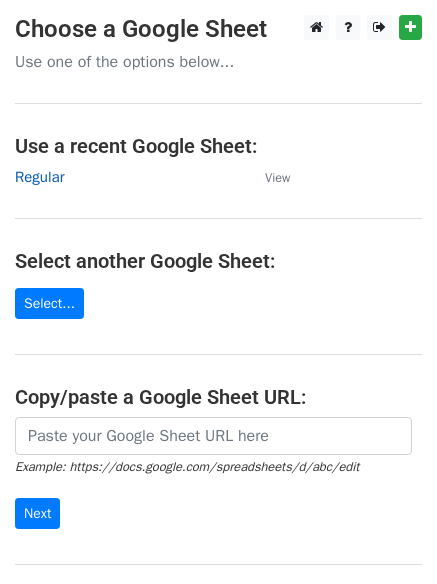 click on "Regular" at bounding box center [39, 177] 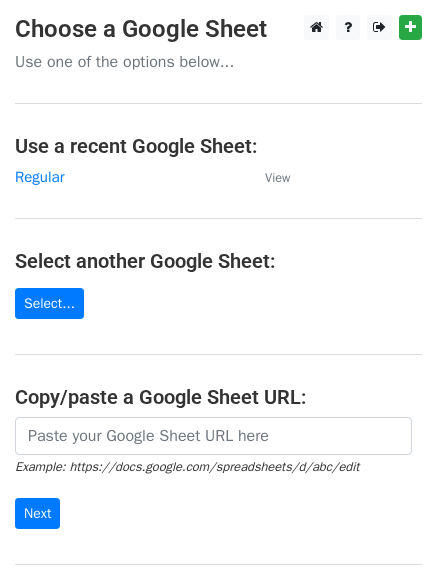 click on "Choose a Google Sheet
Use one of the options below...
Use a recent Google Sheet:
Regular
View
Select another Google Sheet:
Select...
Copy/paste a Google Sheet URL:
Example:
https://docs.google.com/spreadsheets/d/abc/edit
Next
Google Sheets
Need help?
Help
×
Why do I need to copy/paste a Google Sheet URL?
Normally, MergeMail would show you a list of your Google Sheets to choose from, but because you didn't allow MergeMail access to your Google Drive, it cannot show you a list of your Google Sheets. You can read more about permissions in our  support pages .
If you'd like to see a list of your Google Sheets, you'll need to  sign out of MergeMail  and then sign back in and allow access to your Google Drive.
Are your recipients in a CSV or Excel file?
Import your CSV or Excel file into a Google Sheet  then try again.
Need help with something else?
Read our  ," at bounding box center [218, 325] 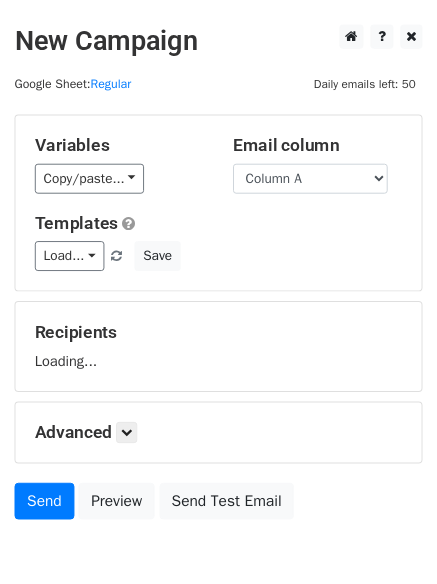 scroll, scrollTop: 0, scrollLeft: 0, axis: both 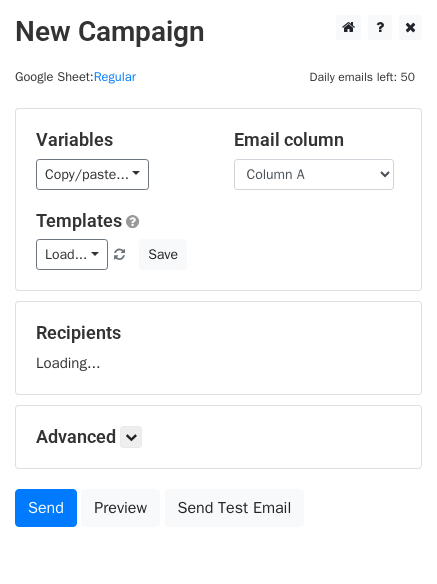select on "Column B" 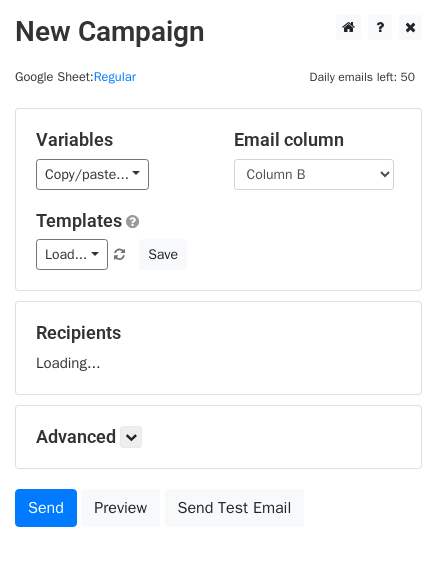 click on "Column A
Column B
Column C" at bounding box center (314, 174) 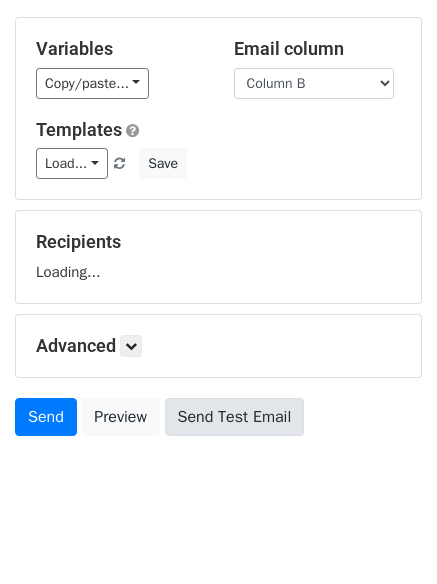 scroll, scrollTop: 113, scrollLeft: 0, axis: vertical 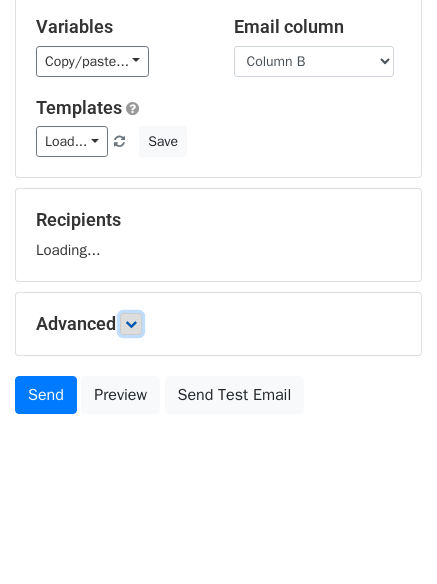 click at bounding box center (131, 324) 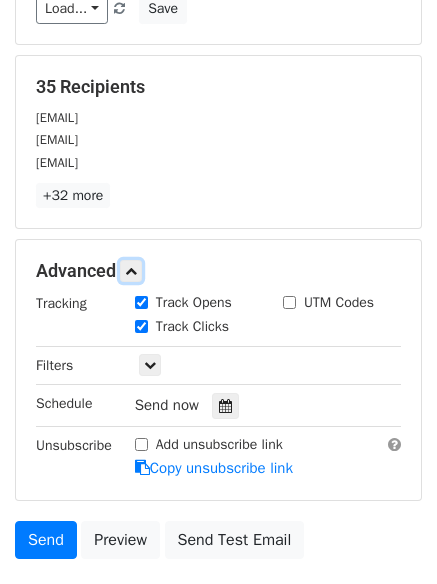 scroll, scrollTop: 253, scrollLeft: 0, axis: vertical 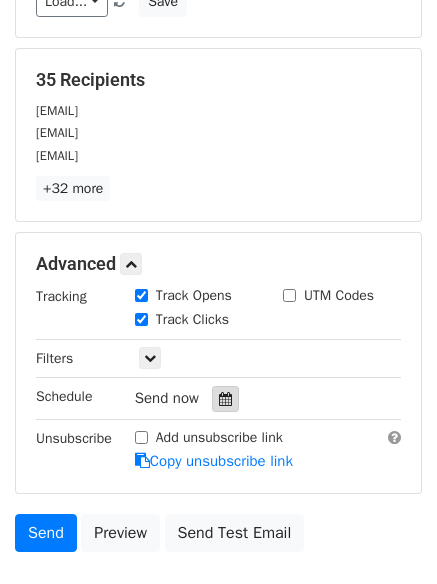 click at bounding box center [225, 399] 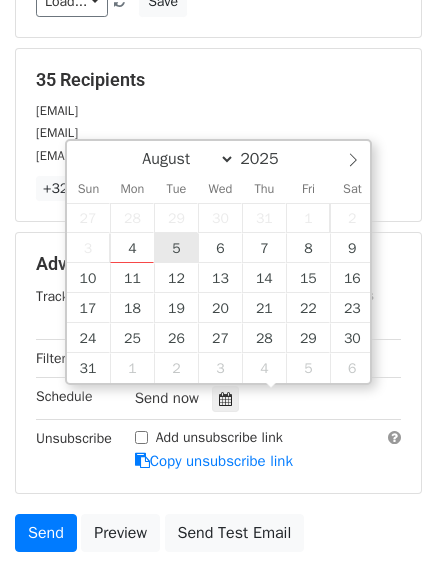 type on "2025-08-05 12:00" 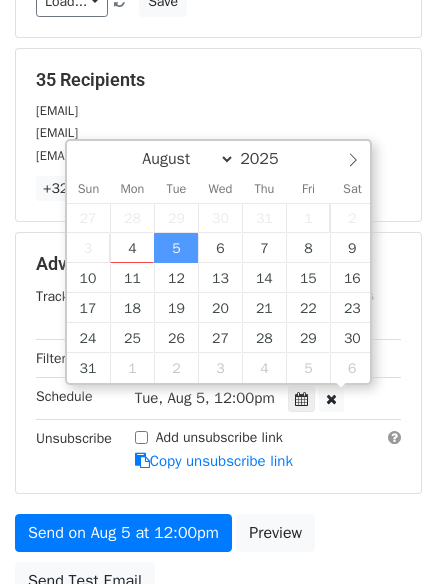 scroll, scrollTop: 1, scrollLeft: 0, axis: vertical 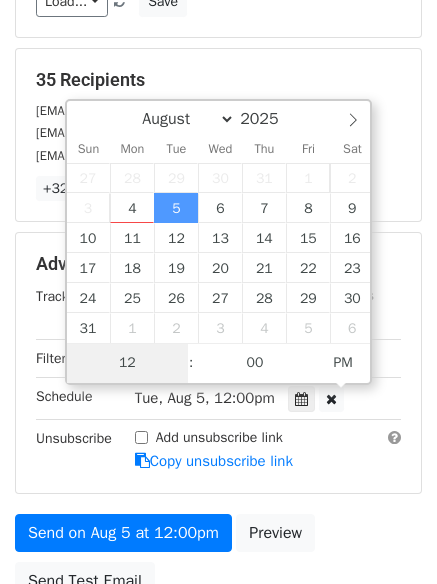 type on "5" 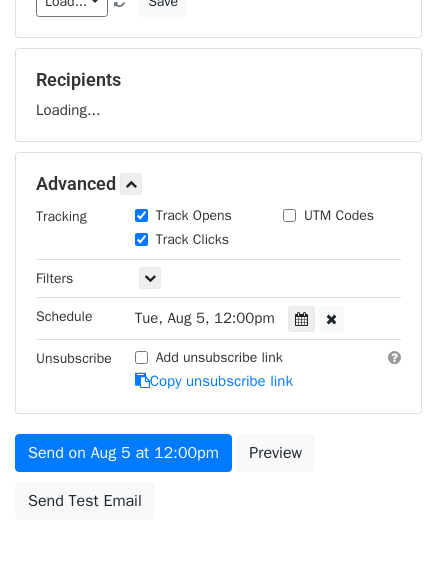 type on "2025-08-05 17:00" 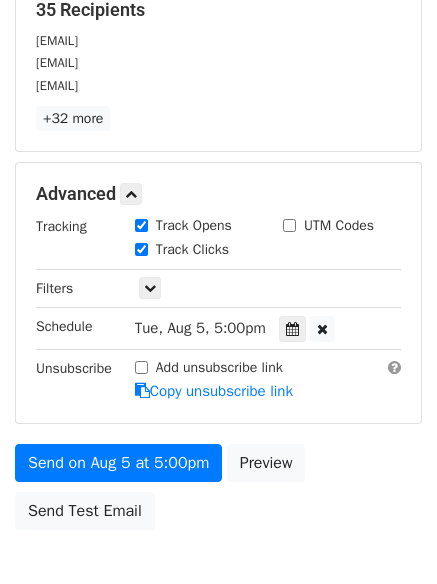scroll, scrollTop: 357, scrollLeft: 0, axis: vertical 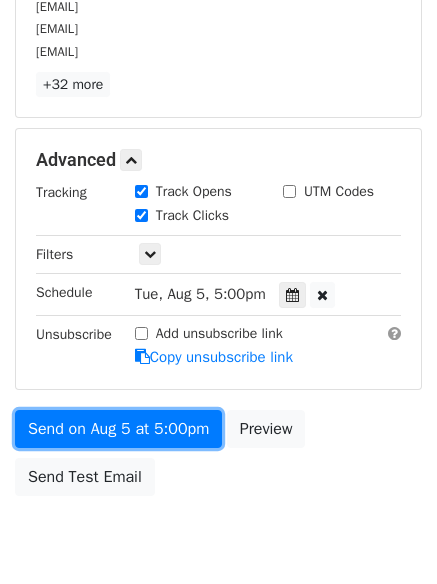 click on "Send on Aug 5 at 5:00pm
Preview
Send Test Email" at bounding box center [218, 458] 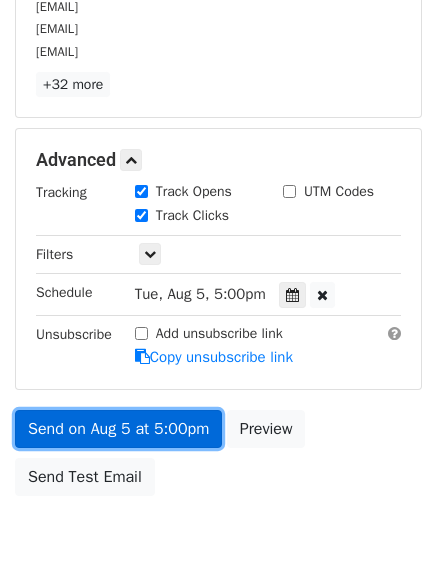 click on "Send on Aug 5 at 5:00pm" at bounding box center [118, 429] 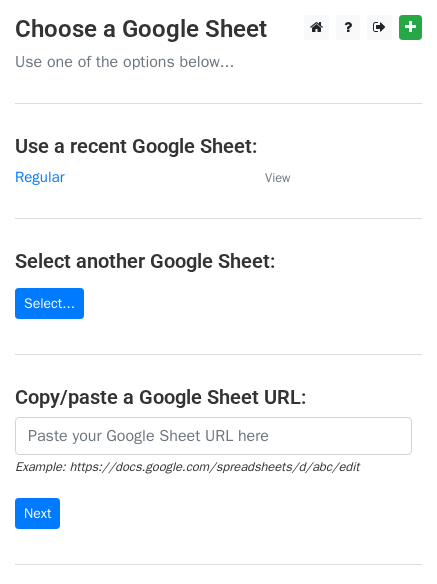 scroll, scrollTop: 0, scrollLeft: 0, axis: both 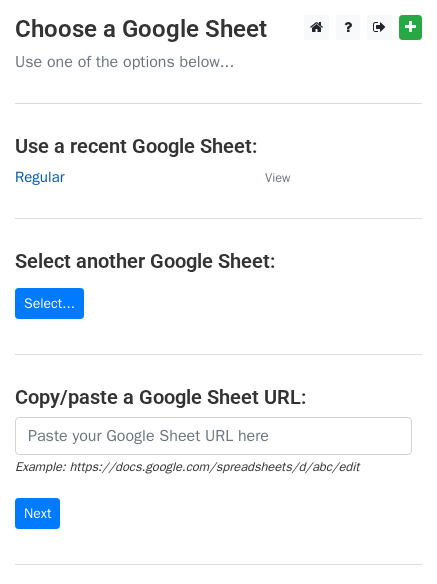 click on "Regular" at bounding box center [39, 177] 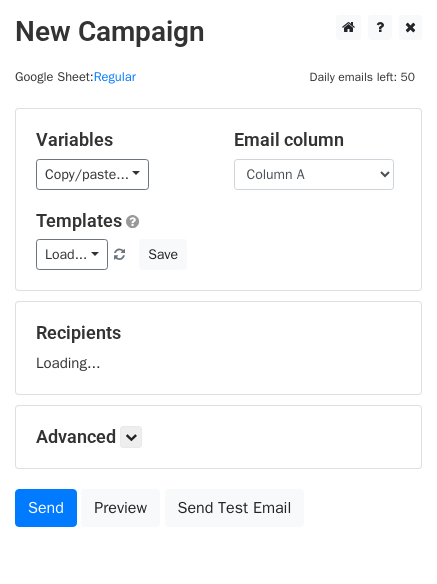 scroll, scrollTop: 0, scrollLeft: 0, axis: both 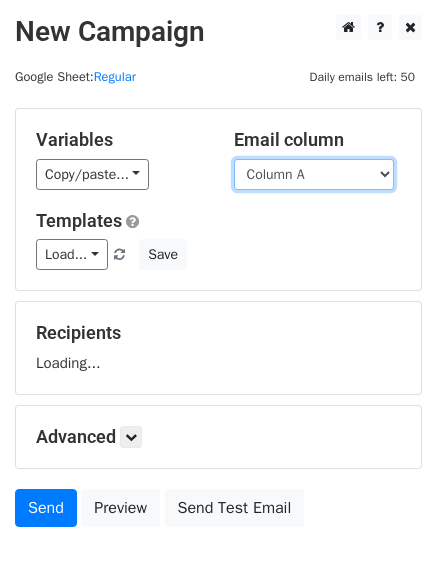 drag, startPoint x: 0, startPoint y: 0, endPoint x: 321, endPoint y: 177, distance: 366.56512 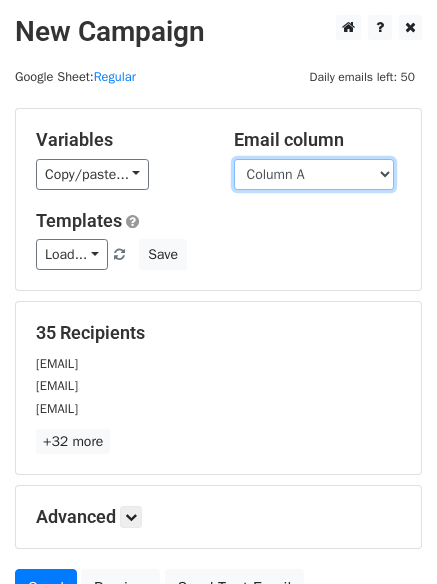 drag, startPoint x: 317, startPoint y: 168, endPoint x: 317, endPoint y: 189, distance: 21 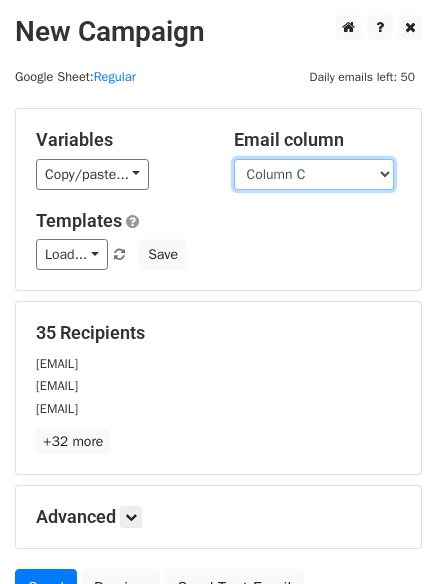 click on "Column A
Column B
Column C" at bounding box center (314, 174) 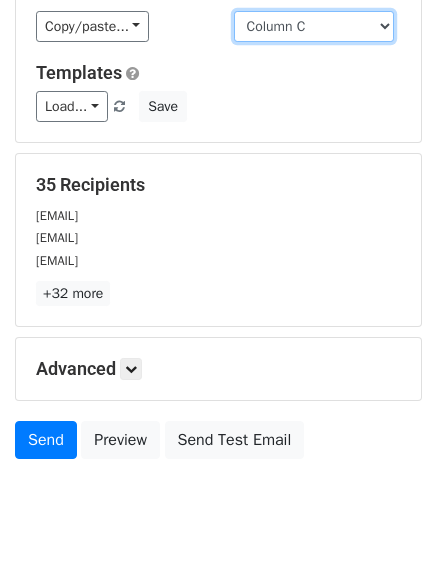 scroll, scrollTop: 193, scrollLeft: 0, axis: vertical 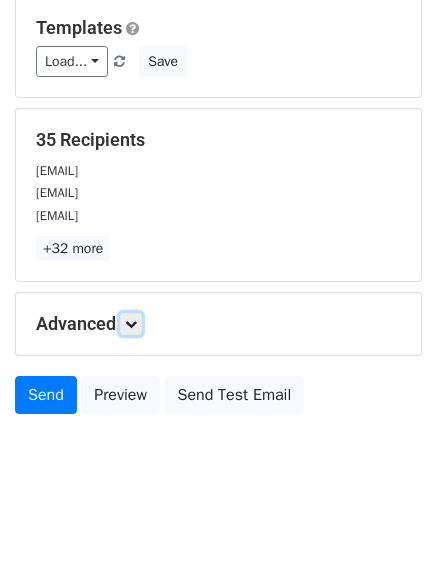 drag, startPoint x: 133, startPoint y: 327, endPoint x: 158, endPoint y: 346, distance: 31.400637 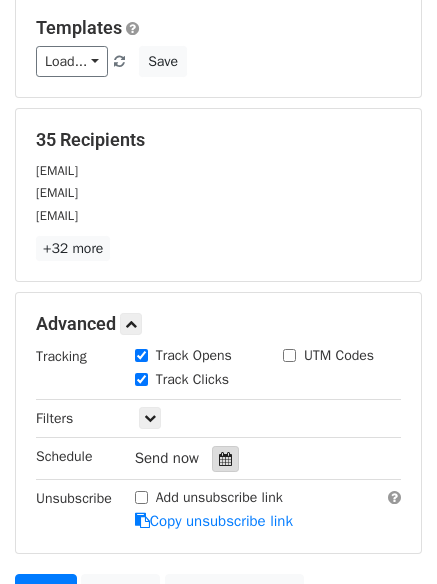 click at bounding box center [225, 459] 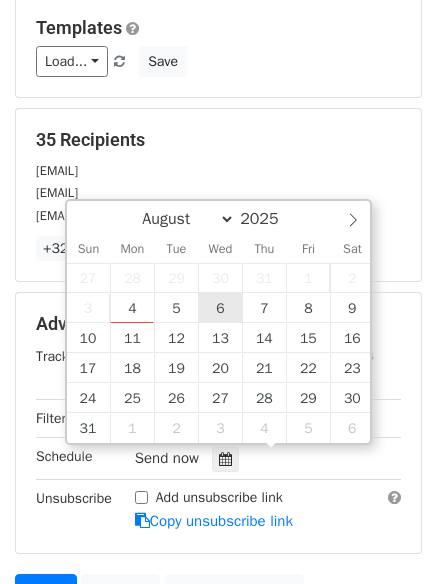 type on "2025-08-06 12:00" 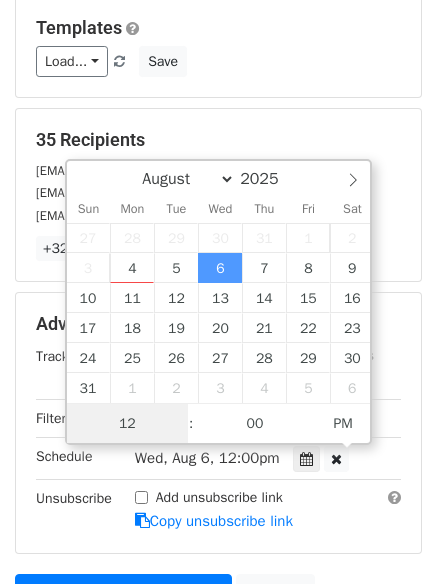 scroll, scrollTop: 1, scrollLeft: 0, axis: vertical 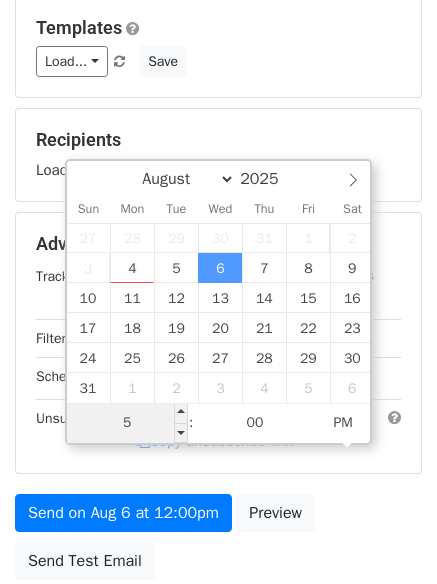 click on "5" at bounding box center [128, 423] 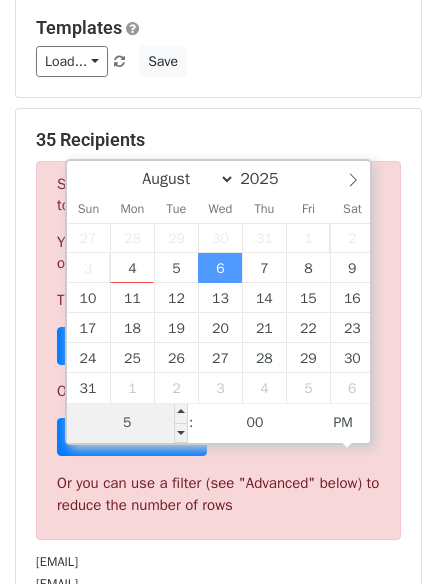 type on "6" 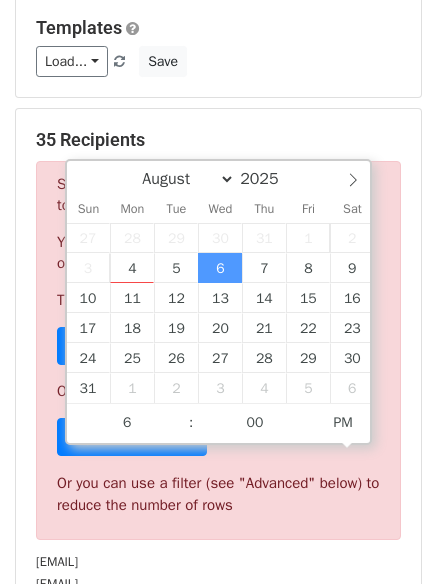 type on "2025-08-06 18:00" 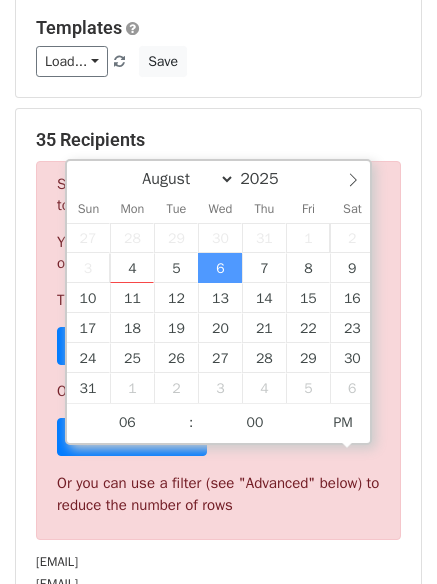 click on "Sorry, you don't have enough daily email credits to send these emails.
Your current plan supports a daily maximum of  50 emails .
To send these emails, you can either:
Choose a Google Sheet with fewer rows
Or
Sign up for a plan
Or you can use a filter (see "Advanced" below) to reduce the number of rows" at bounding box center [218, 350] 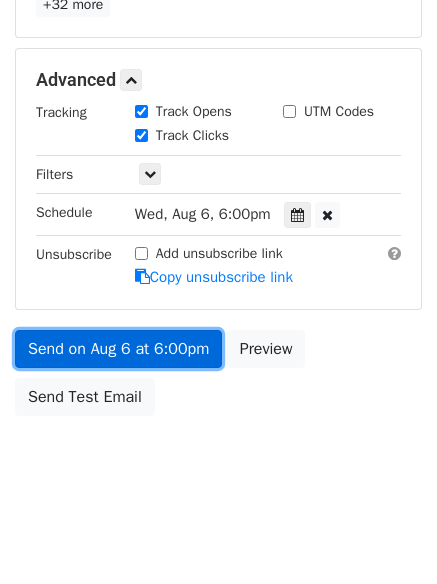 click on "Send on Aug 6 at 6:00pm" at bounding box center (118, 349) 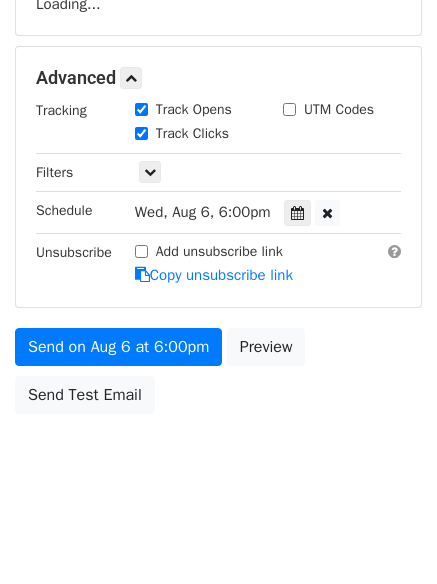 scroll, scrollTop: 357, scrollLeft: 0, axis: vertical 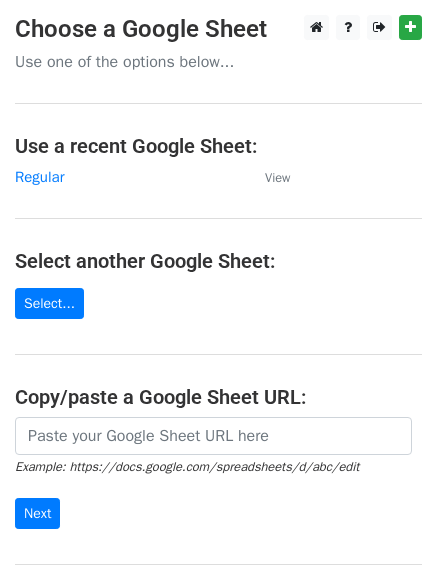 click on "Choose a Google Sheet
Use one of the options below...
Use a recent Google Sheet:
Regular
View
Select another Google Sheet:
Select...
Copy/paste a Google Sheet URL:
Example:
https://docs.google.com/spreadsheets/d/abc/edit
Next
Google Sheets
Need help?
Help
×
Why do I need to copy/paste a Google Sheet URL?
Normally, MergeMail would show you a list of your Google Sheets to choose from, but because you didn't allow MergeMail access to your Google Drive, it cannot show you a list of your Google Sheets. You can read more about permissions in our  support pages .
If you'd like to see a list of your Google Sheets, you'll need to  sign out of MergeMail  and then sign back in and allow access to your Google Drive.
Are your recipients in a CSV or Excel file?
Import your CSV or Excel file into a Google Sheet  then try again.
Need help with something else?
Read our  ," at bounding box center [218, 325] 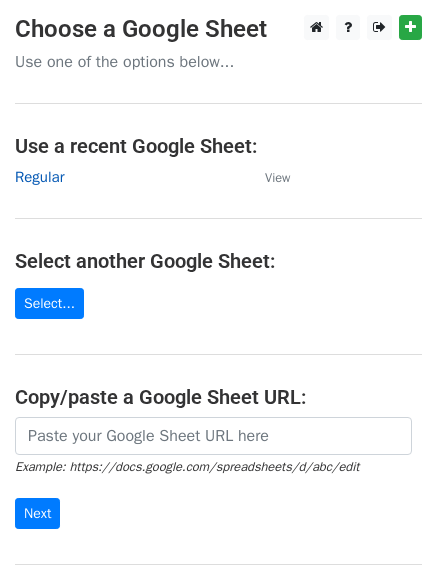 click on "Regular" at bounding box center (39, 177) 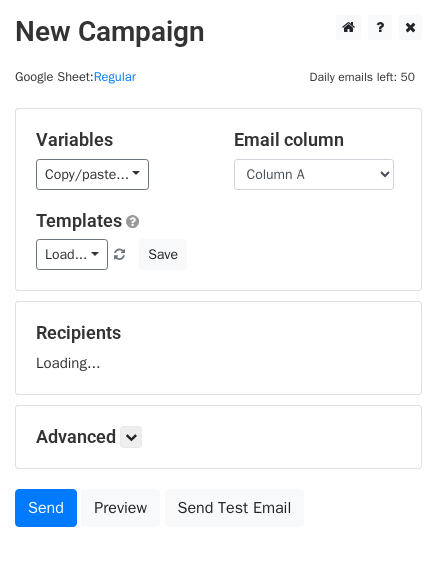 scroll, scrollTop: 0, scrollLeft: 0, axis: both 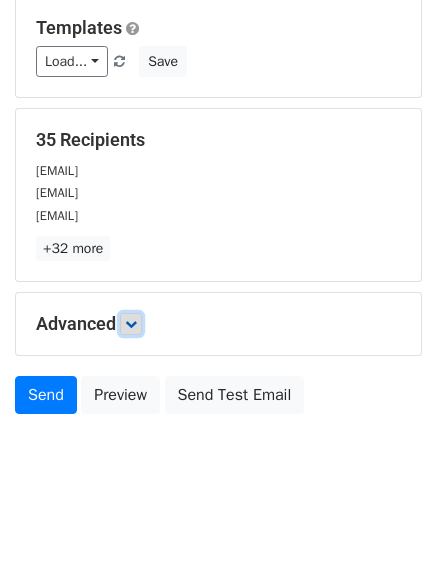 click at bounding box center [131, 324] 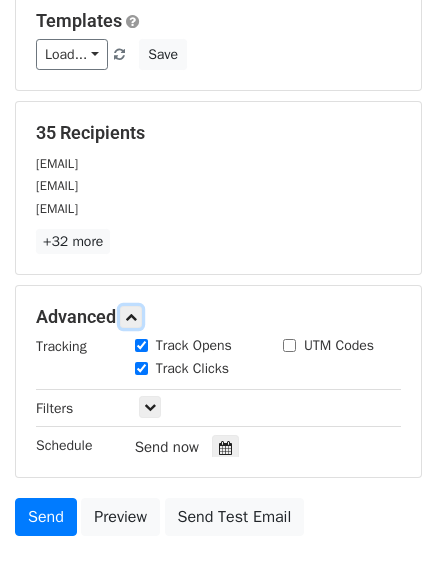 scroll, scrollTop: 359, scrollLeft: 0, axis: vertical 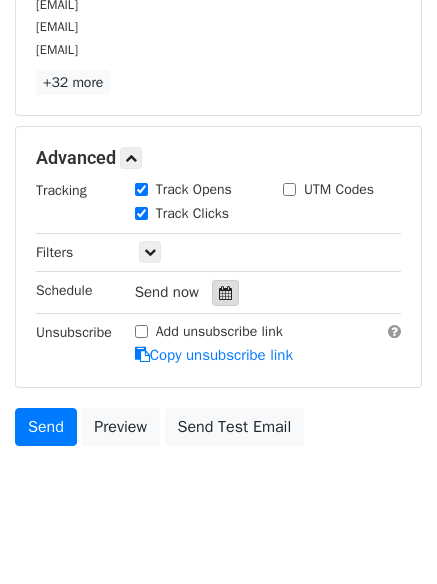 click at bounding box center [225, 293] 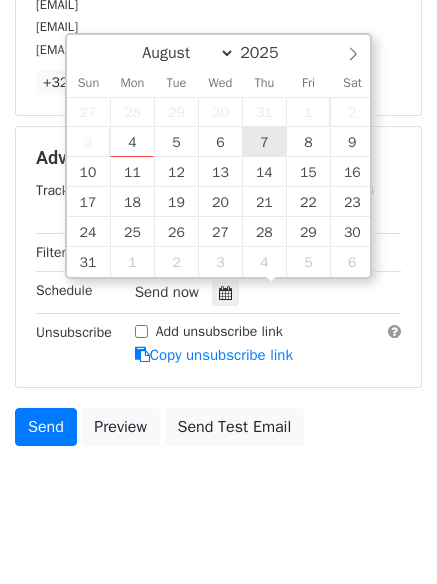 type on "2025-08-07 12:00" 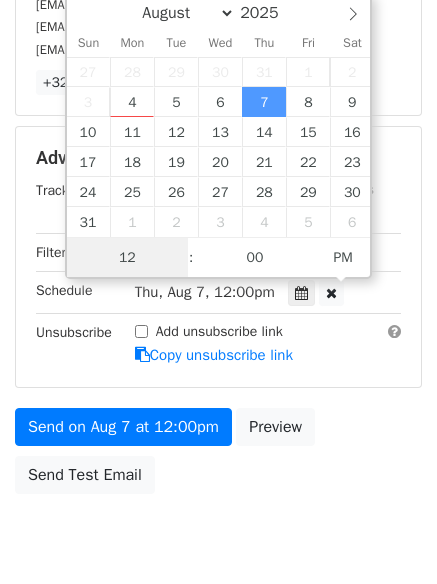 scroll, scrollTop: 1, scrollLeft: 0, axis: vertical 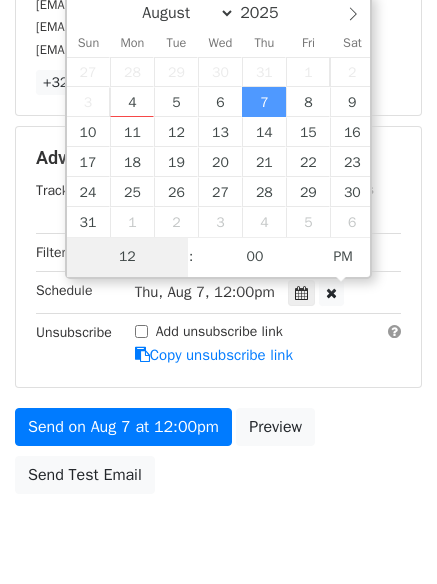 type on "7" 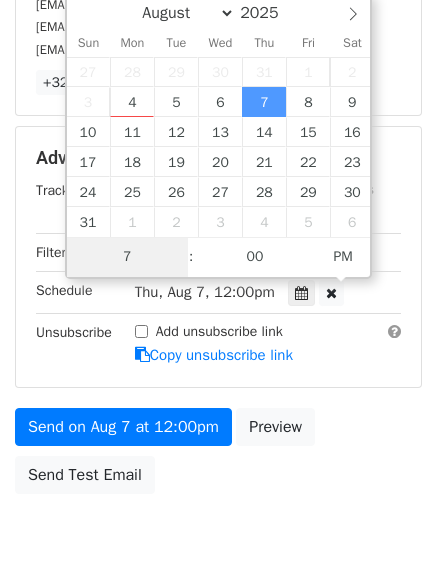 scroll, scrollTop: 357, scrollLeft: 0, axis: vertical 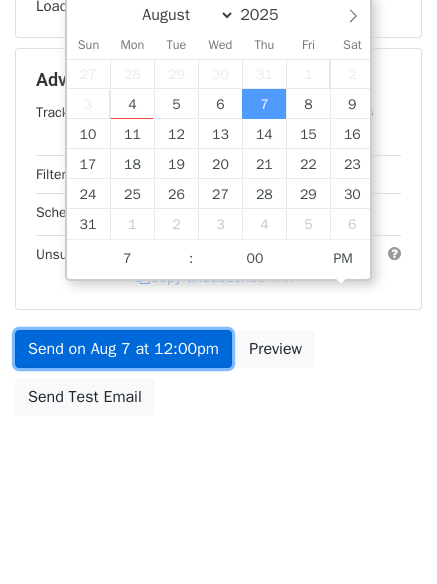 type on "2025-08-07 19:00" 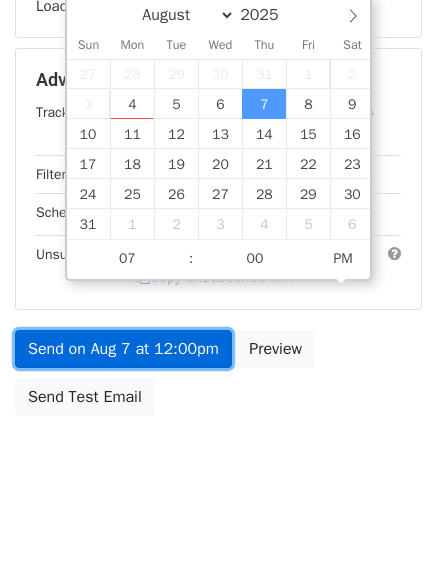 click on "Send on Aug 7 at 12:00pm" at bounding box center [123, 349] 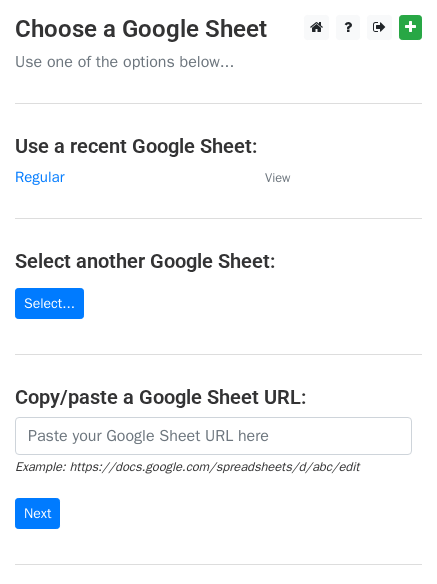 scroll, scrollTop: 0, scrollLeft: 0, axis: both 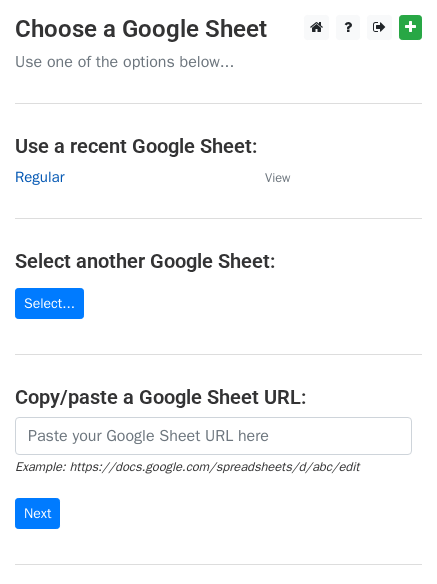 click on "Regular" at bounding box center [39, 177] 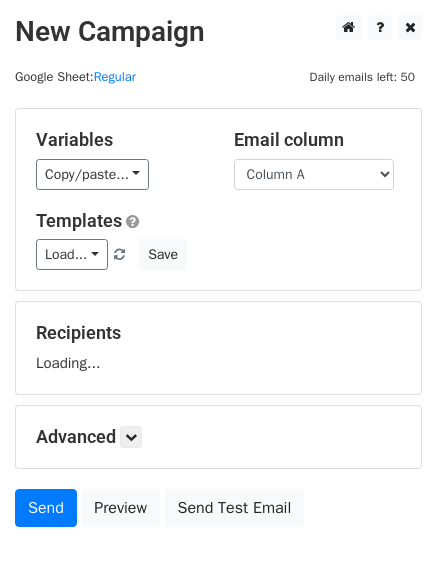 scroll, scrollTop: 0, scrollLeft: 0, axis: both 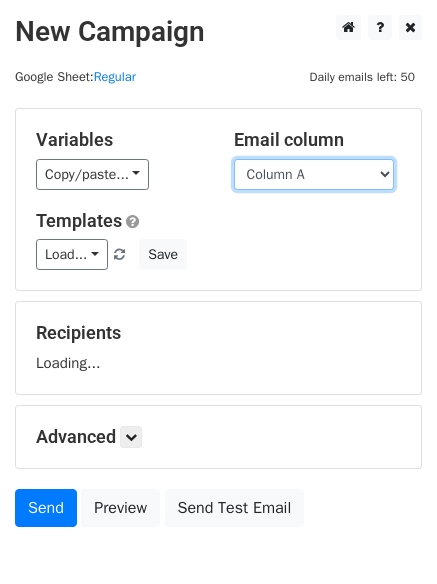 drag, startPoint x: 0, startPoint y: 0, endPoint x: 323, endPoint y: 178, distance: 368.7994 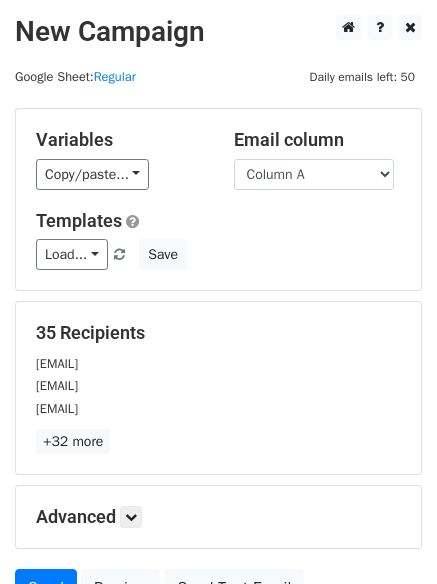 click on "Templates" at bounding box center (218, 221) 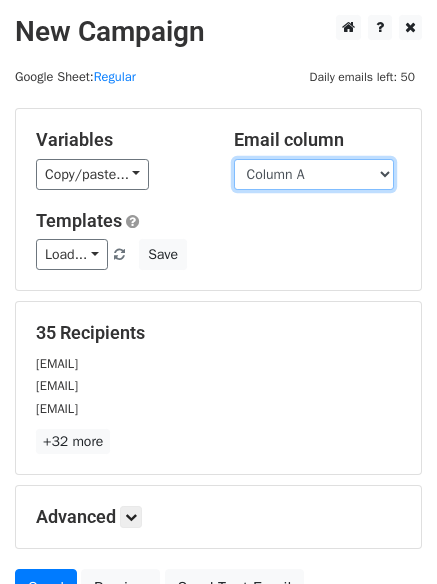 click on "Column A
Column B
Column C" at bounding box center [314, 174] 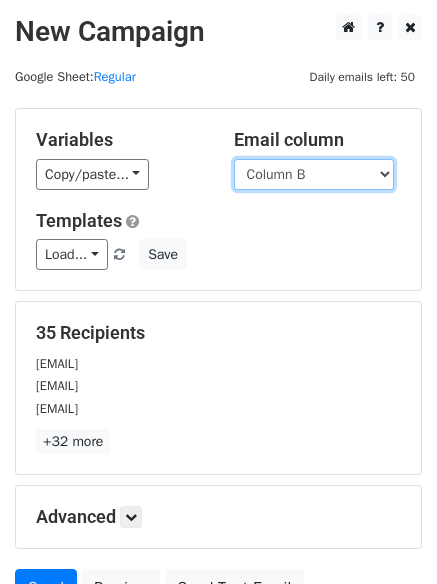 click on "Column A
Column B
Column C" at bounding box center (314, 174) 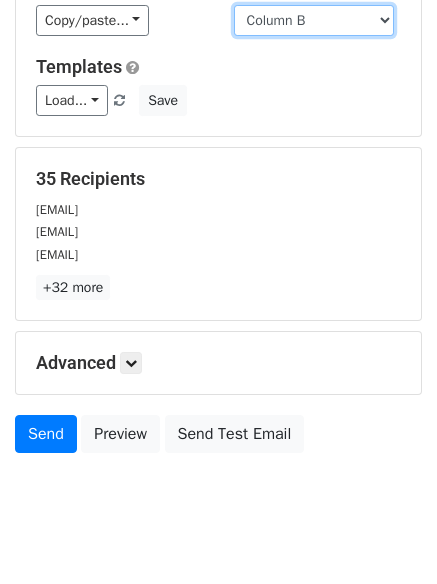 scroll, scrollTop: 193, scrollLeft: 0, axis: vertical 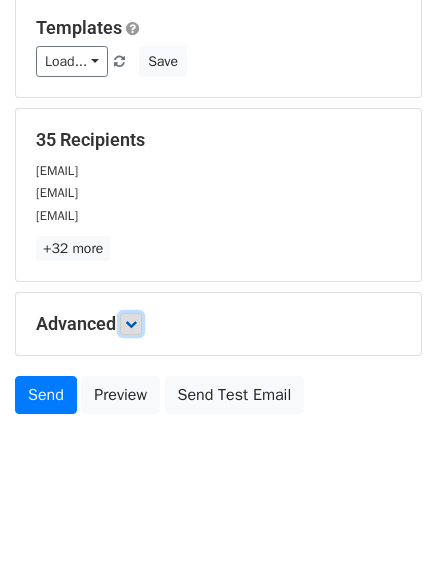 click at bounding box center [131, 324] 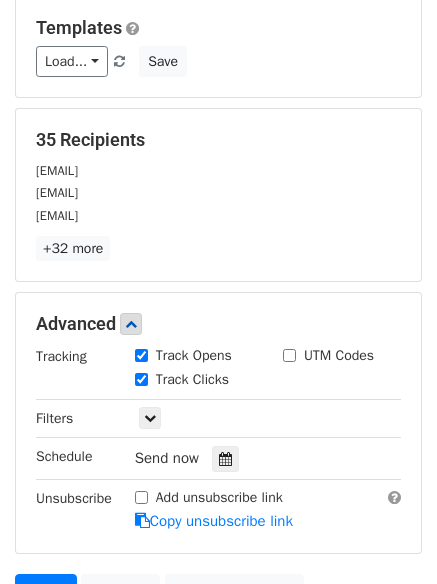click on "Track Clicks" at bounding box center [194, 381] 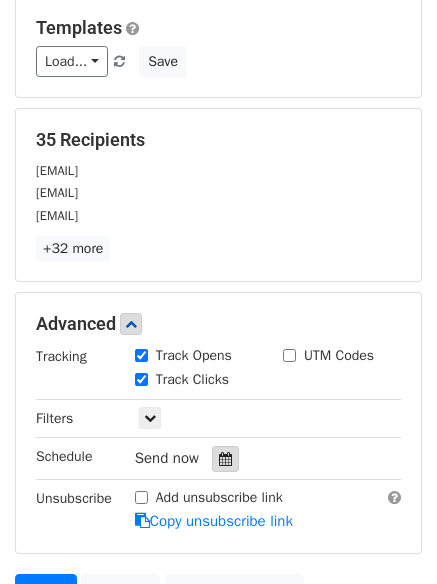 click at bounding box center [225, 459] 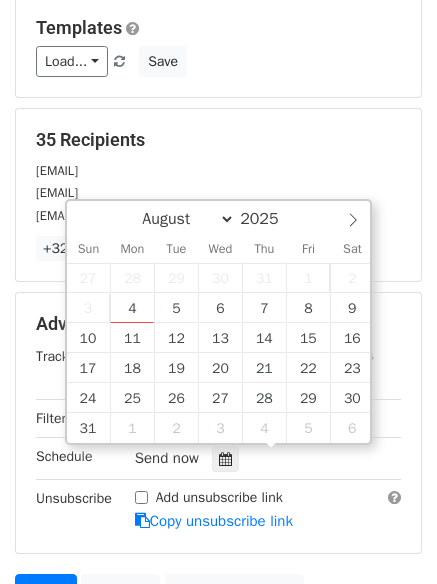 scroll, scrollTop: 389, scrollLeft: 0, axis: vertical 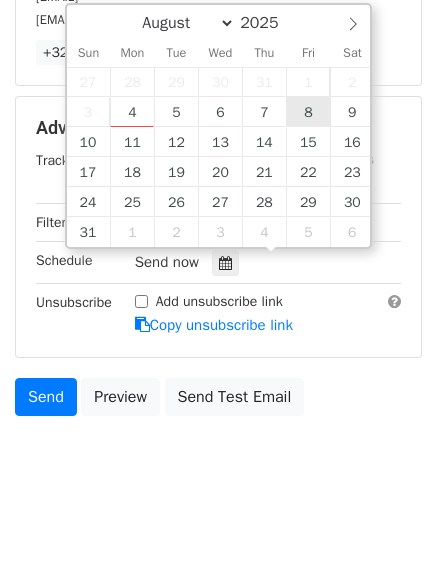 type on "2025-08-08 12:00" 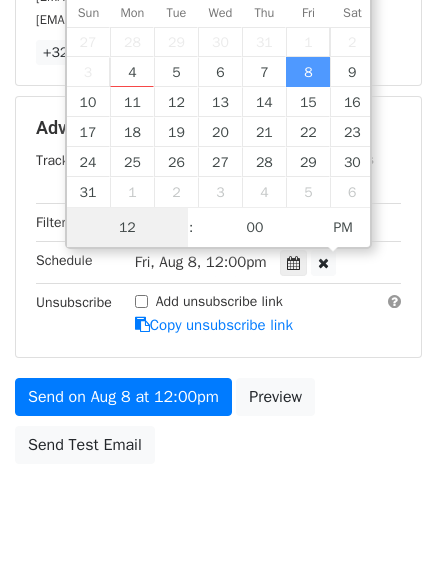 scroll, scrollTop: 1, scrollLeft: 0, axis: vertical 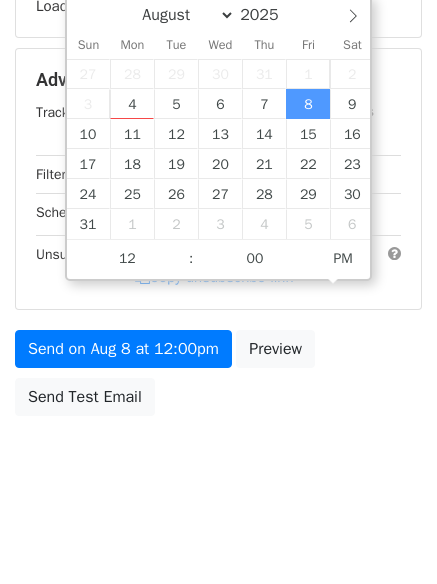 click on "Send on Aug 8 at 12:00pm
Preview
Send Test Email" at bounding box center (218, 378) 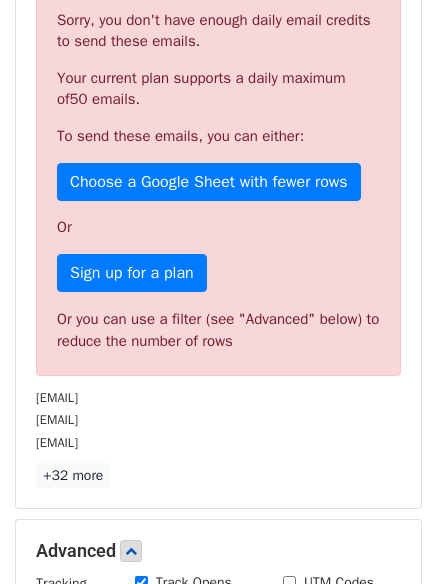 scroll, scrollTop: 828, scrollLeft: 0, axis: vertical 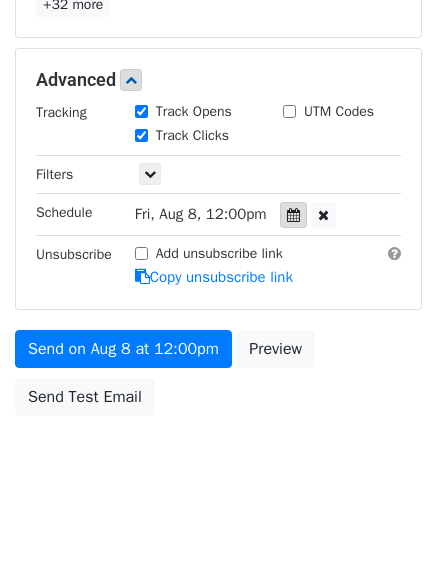 click at bounding box center (293, 215) 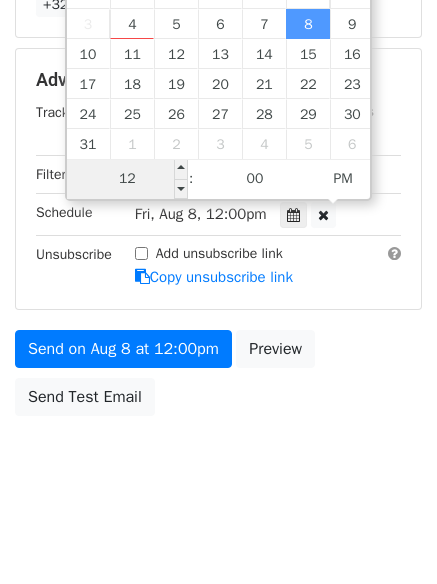 click on "12" at bounding box center [128, 179] 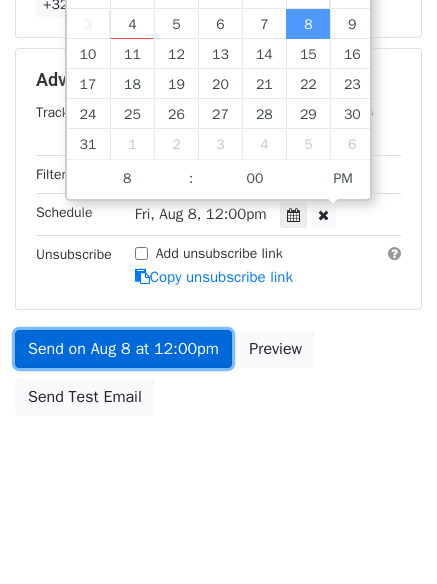 type on "2025-08-08 20:00" 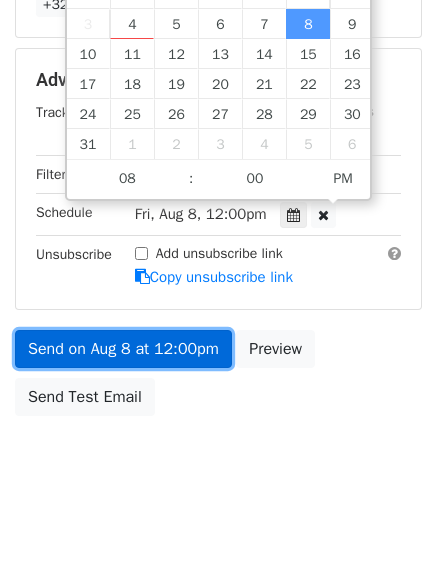 click on "Send on Aug 8 at 12:00pm" at bounding box center (123, 349) 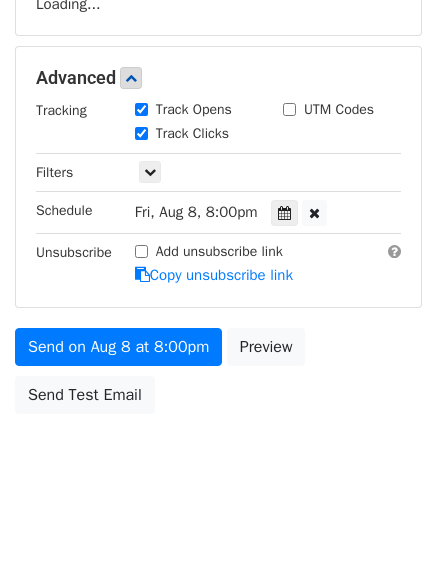 scroll, scrollTop: 357, scrollLeft: 0, axis: vertical 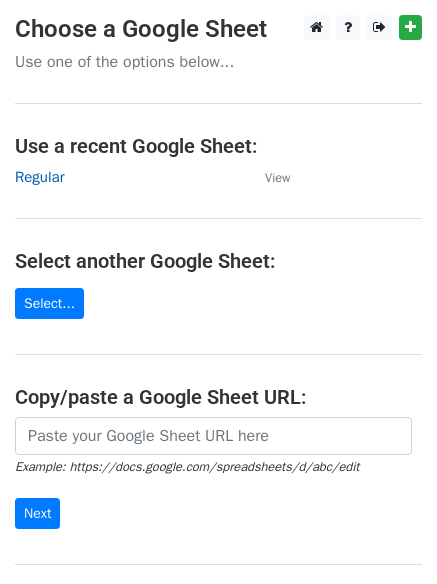 click on "Regular" at bounding box center (39, 177) 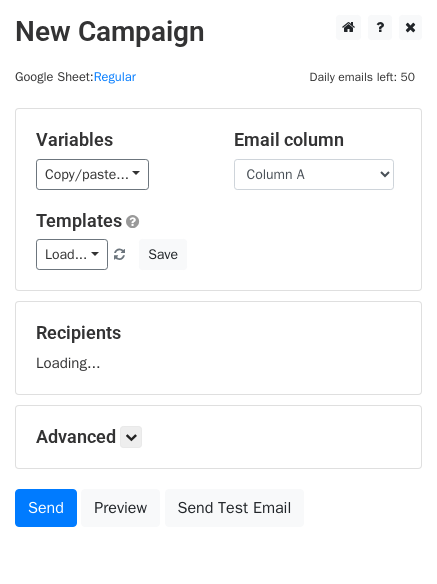 click on "Column A
Column B
Column C" at bounding box center [314, 174] 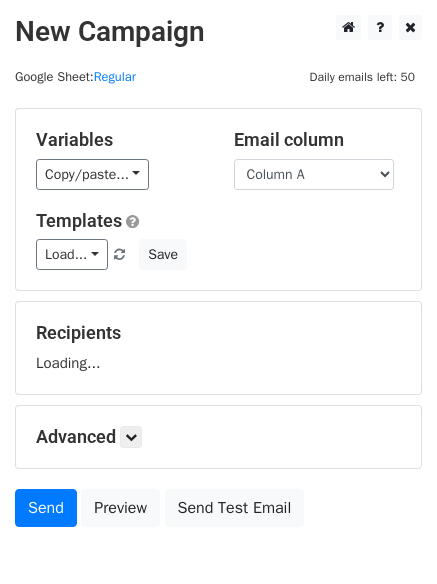 drag, startPoint x: 296, startPoint y: 280, endPoint x: 298, endPoint y: 257, distance: 23.086792 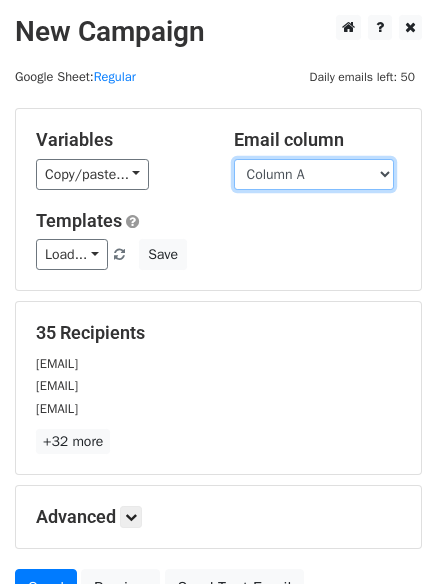 click on "Column A
Column B
Column C" at bounding box center [314, 174] 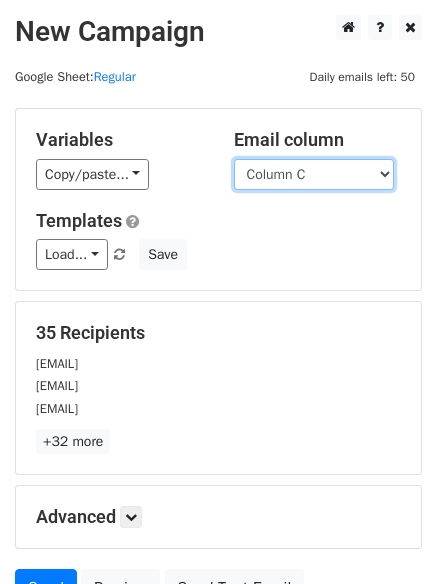 click on "Column A
Column B
Column C" at bounding box center [314, 174] 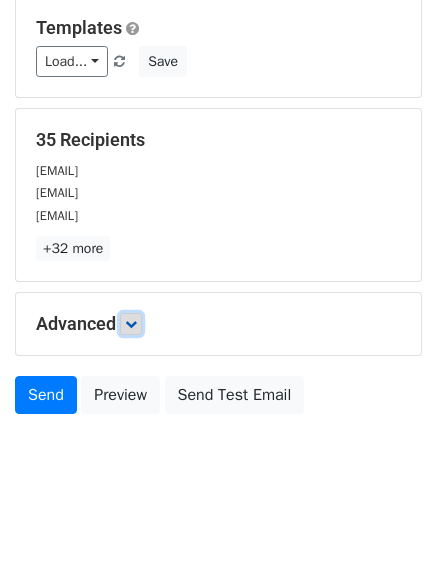 click at bounding box center [131, 324] 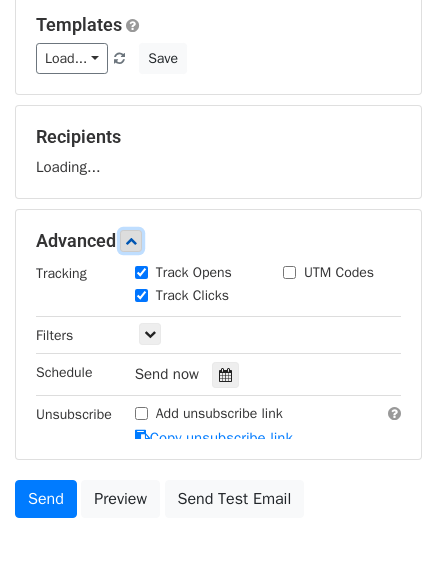 scroll, scrollTop: 254, scrollLeft: 0, axis: vertical 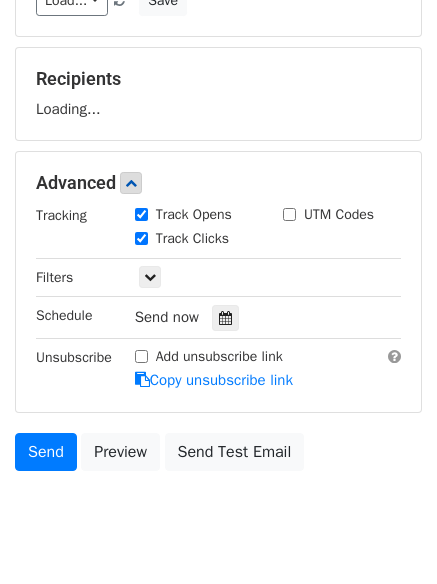 click on "Track Opens" at bounding box center (194, 216) 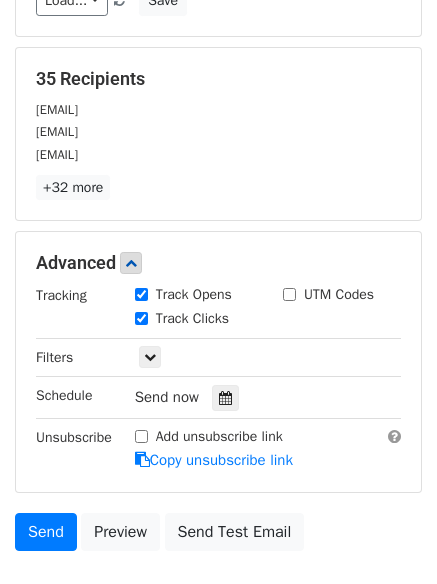 click on "Track Clicks" at bounding box center (194, 320) 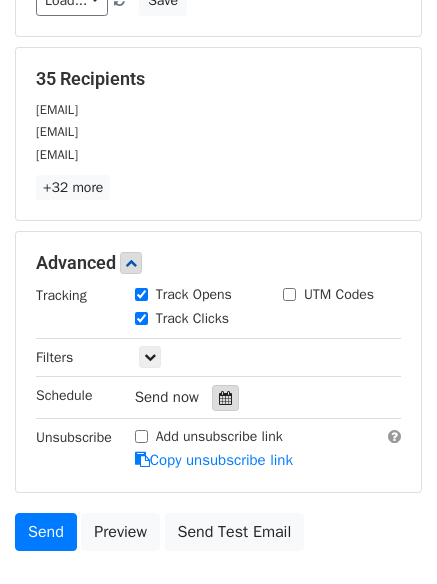 click at bounding box center (225, 398) 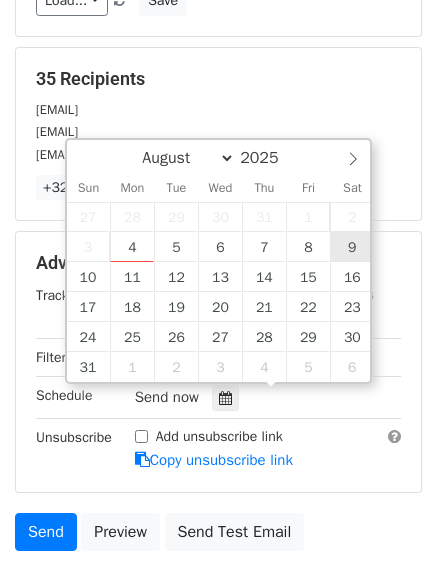 type on "2025-08-09 12:00" 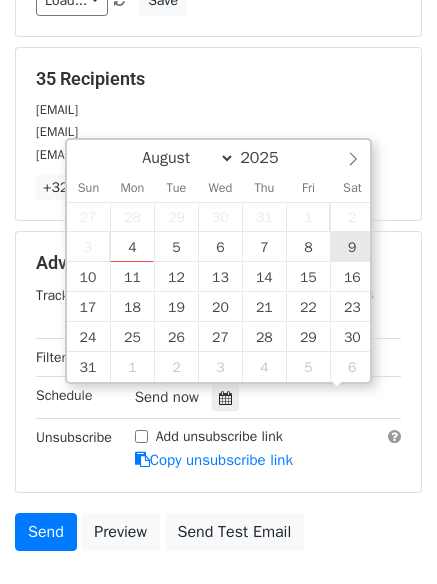 scroll, scrollTop: 1, scrollLeft: 0, axis: vertical 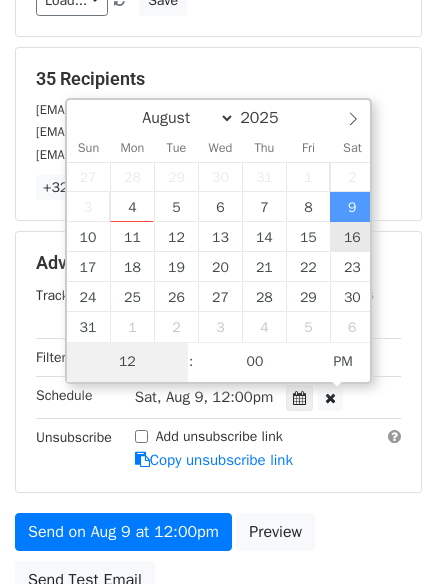type on "9" 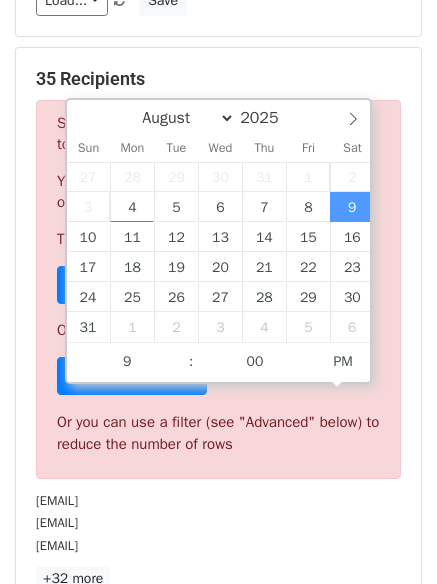 type on "2025-08-09 21:00" 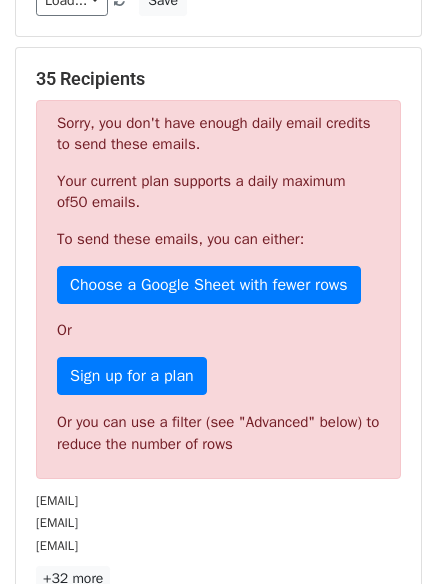 click on "[EMAIL]" at bounding box center (218, 522) 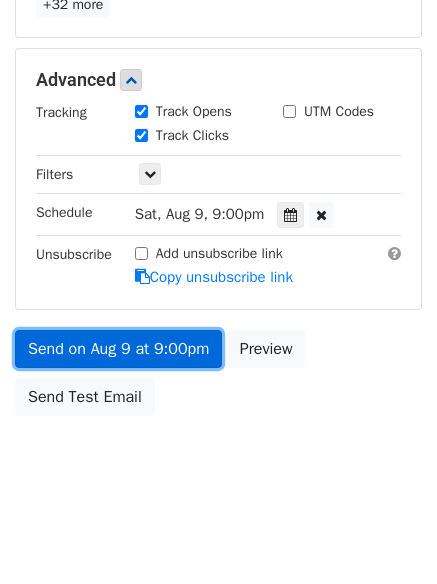 scroll, scrollTop: 357, scrollLeft: 0, axis: vertical 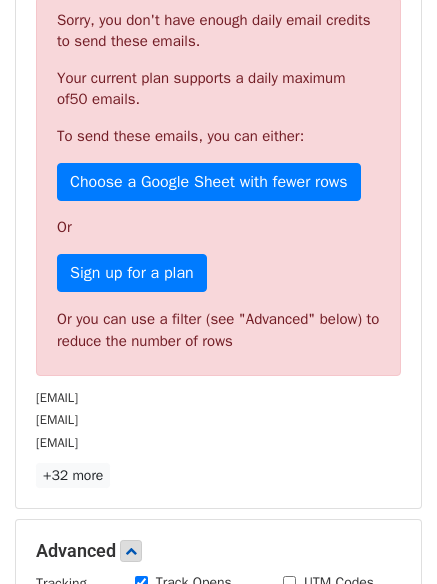 drag, startPoint x: 157, startPoint y: 336, endPoint x: 167, endPoint y: 351, distance: 18.027756 